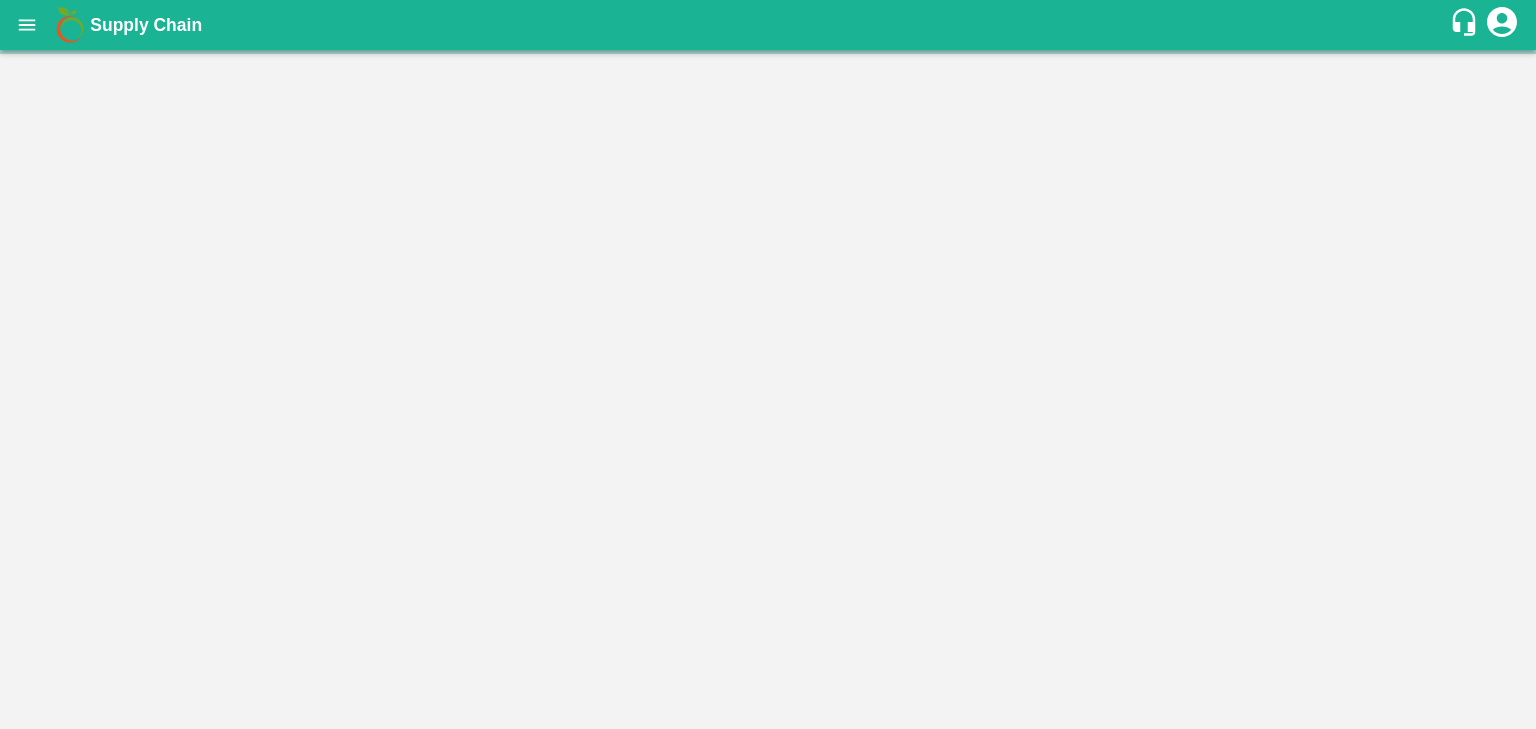 scroll, scrollTop: 0, scrollLeft: 0, axis: both 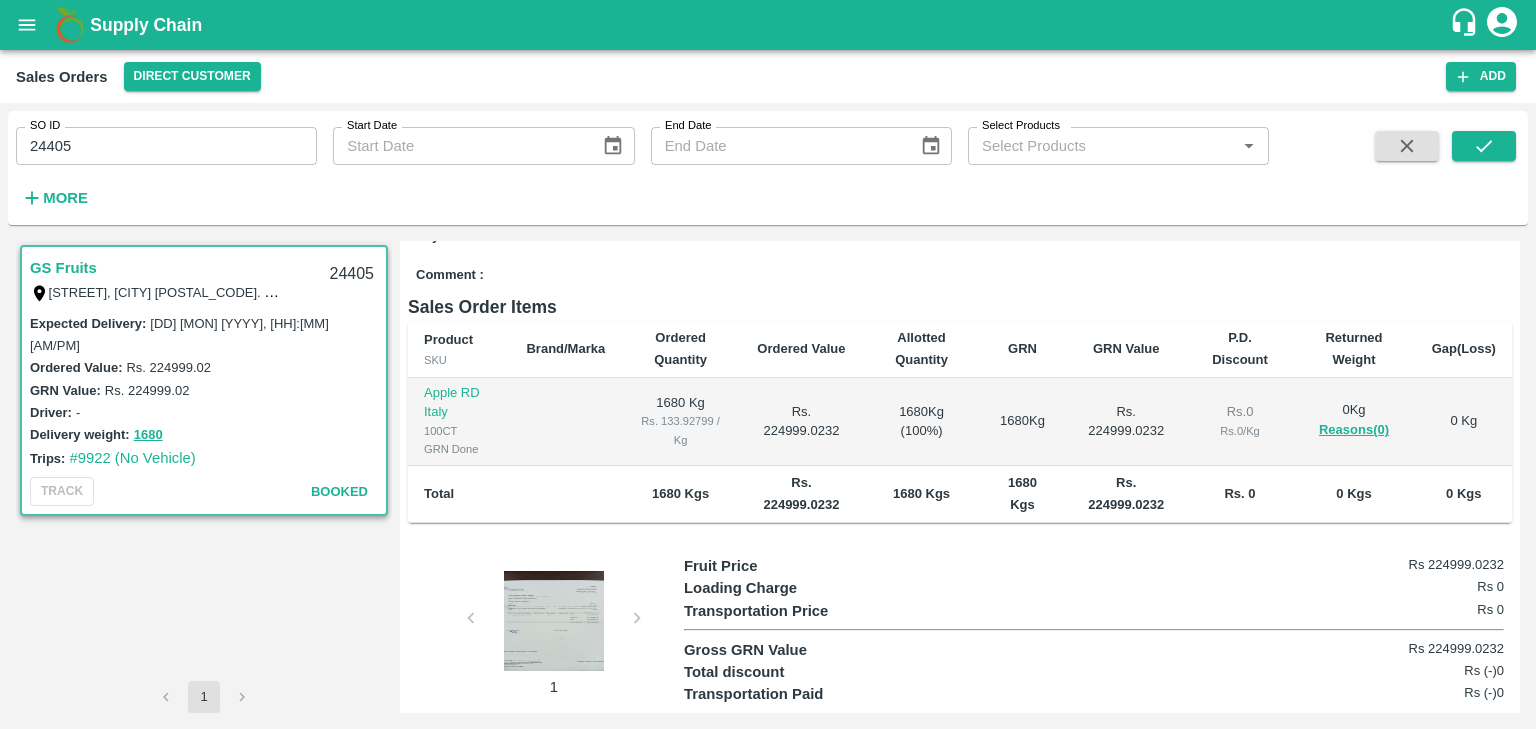 click at bounding box center [554, 621] 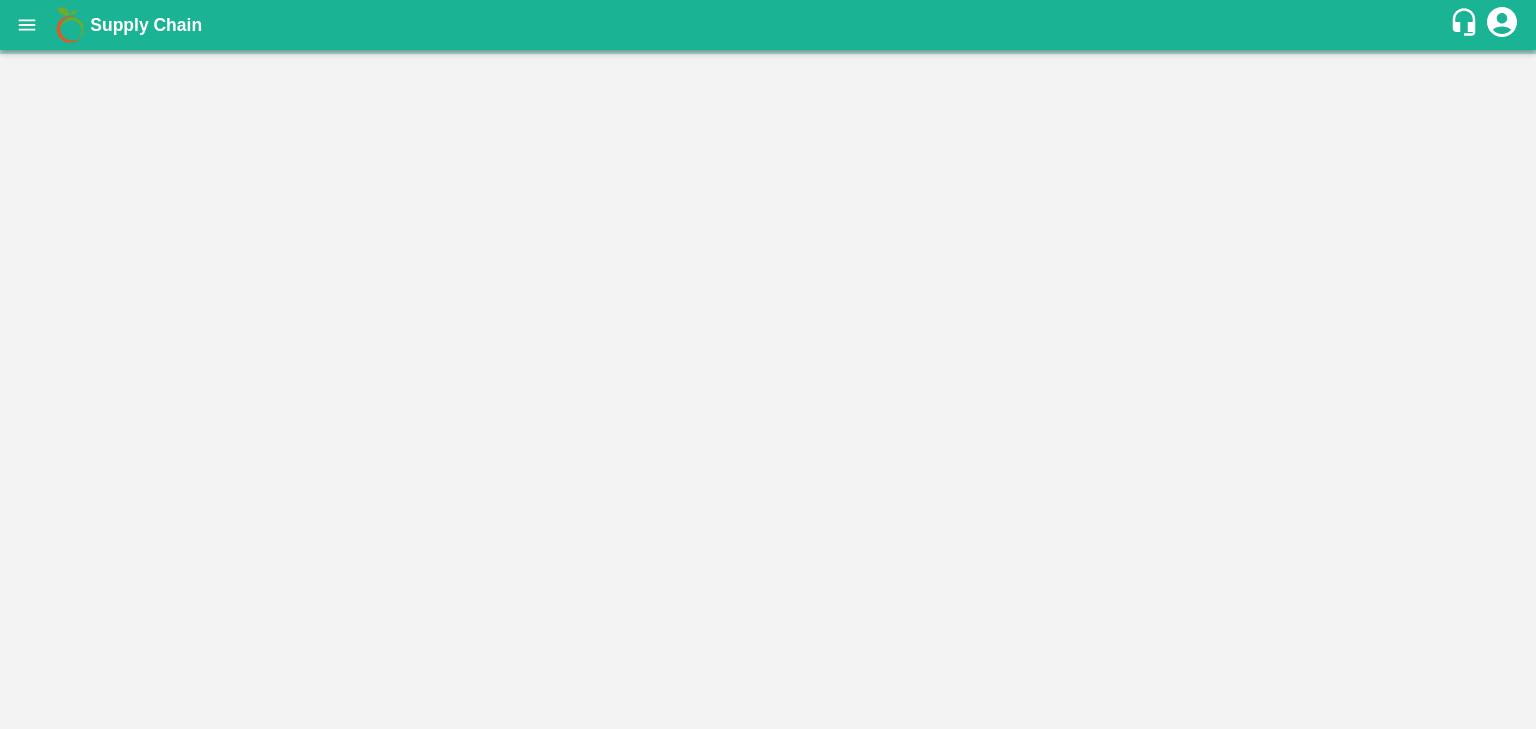 scroll, scrollTop: 0, scrollLeft: 0, axis: both 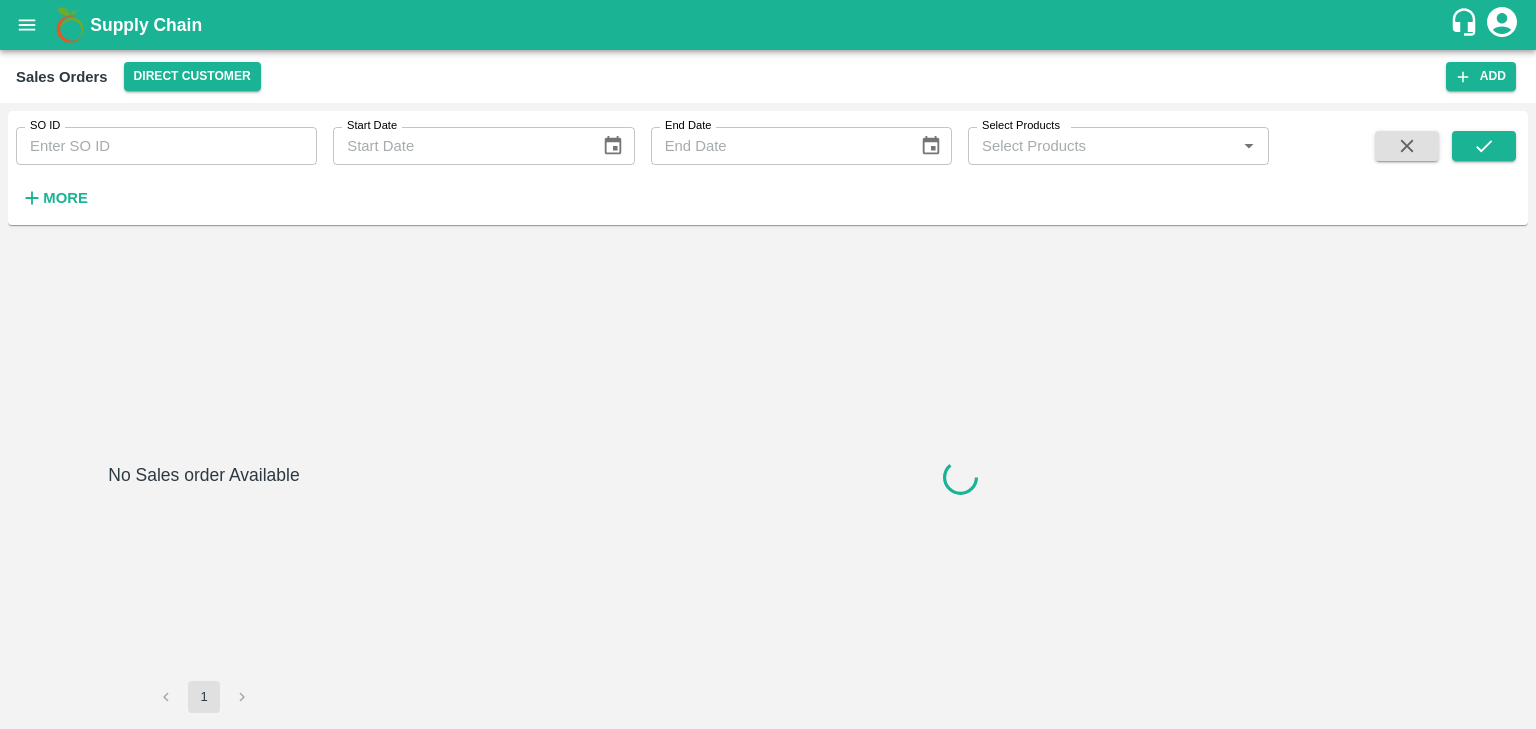 type on "438331" 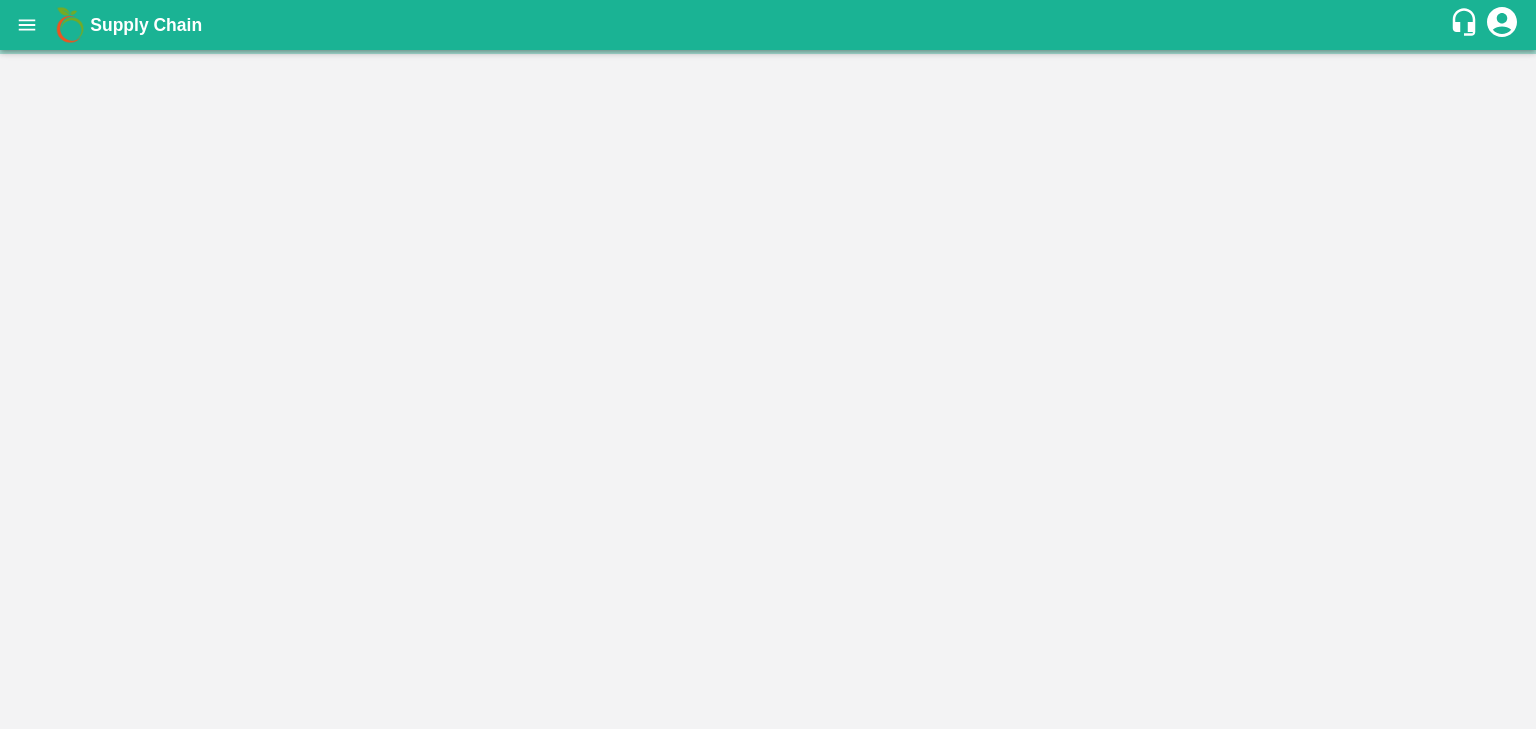 scroll, scrollTop: 0, scrollLeft: 0, axis: both 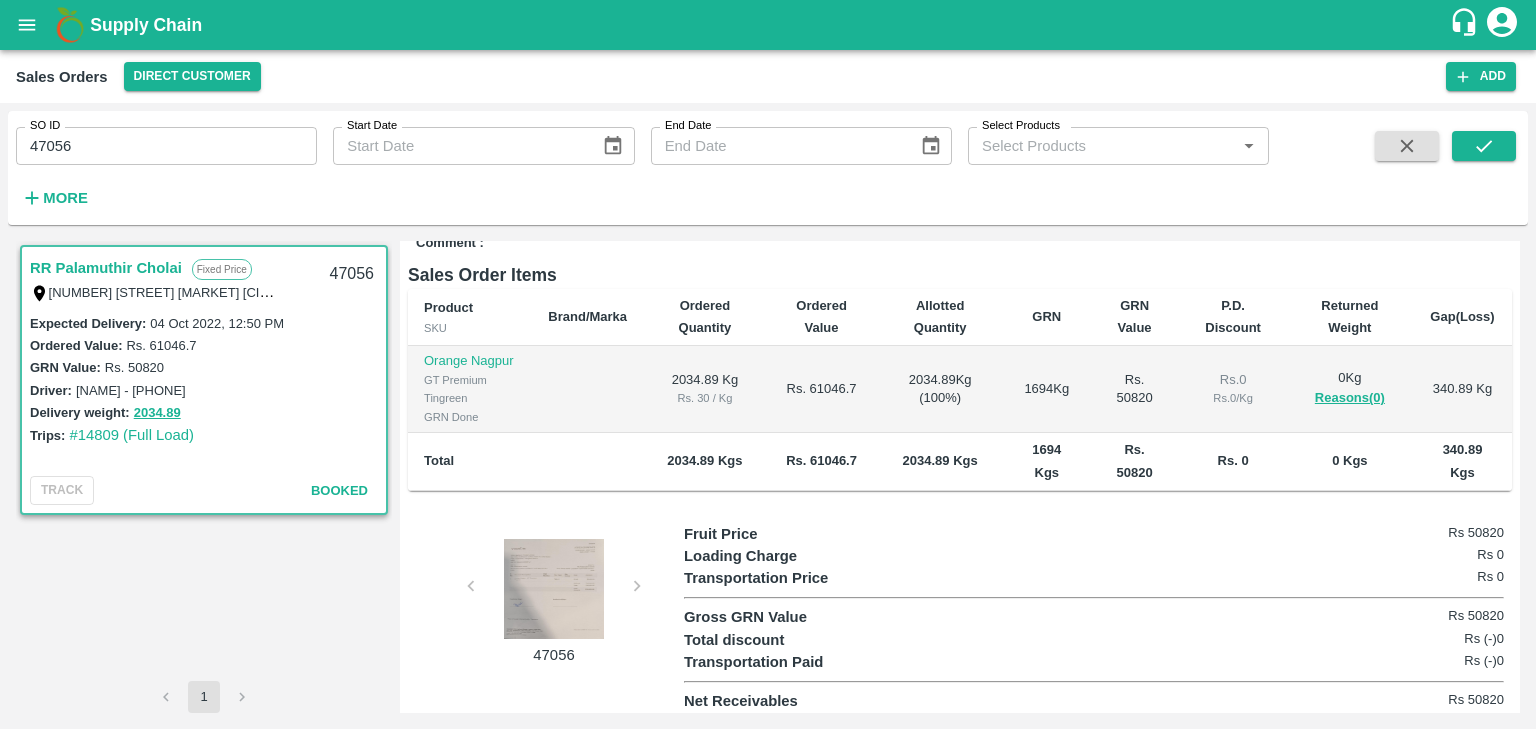 click at bounding box center [554, 589] 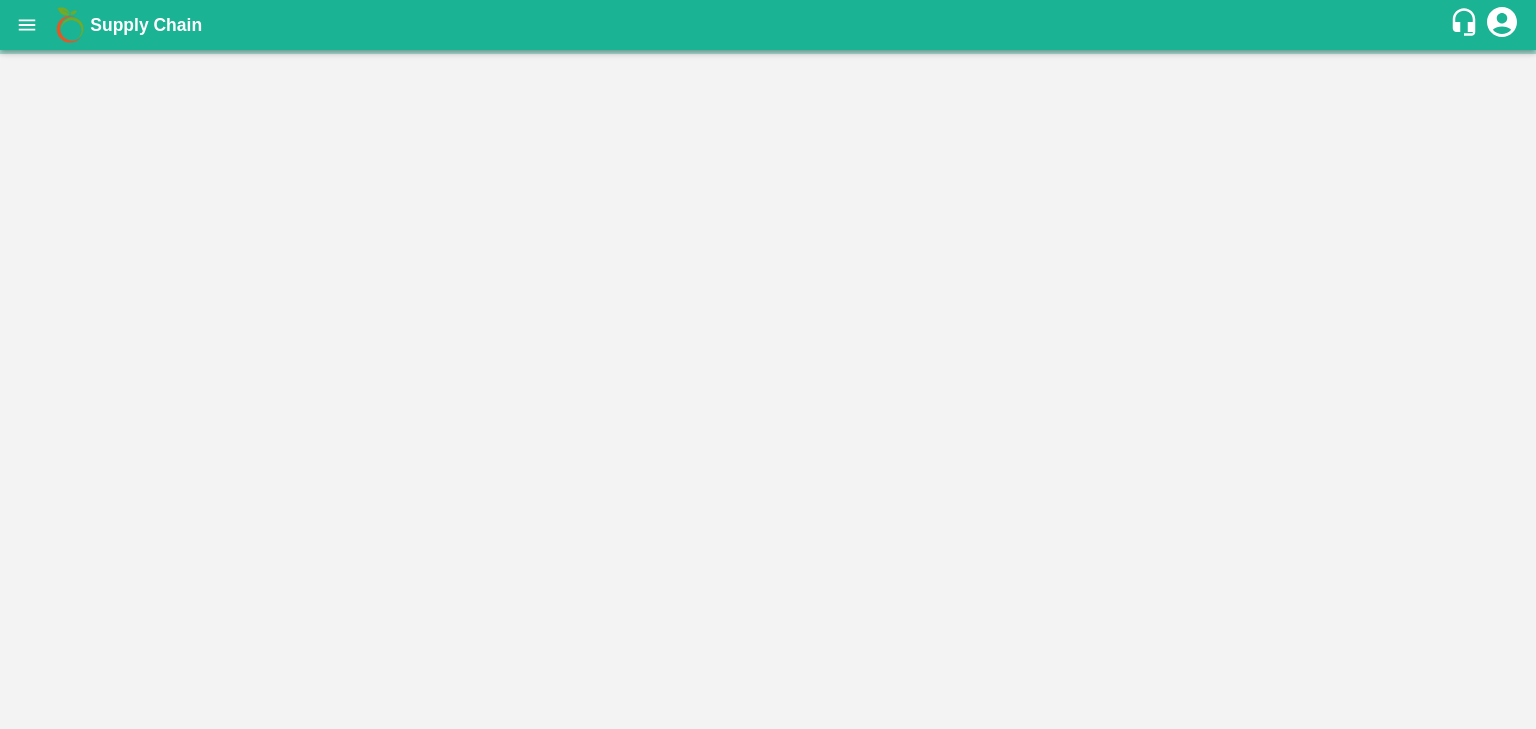 scroll, scrollTop: 0, scrollLeft: 0, axis: both 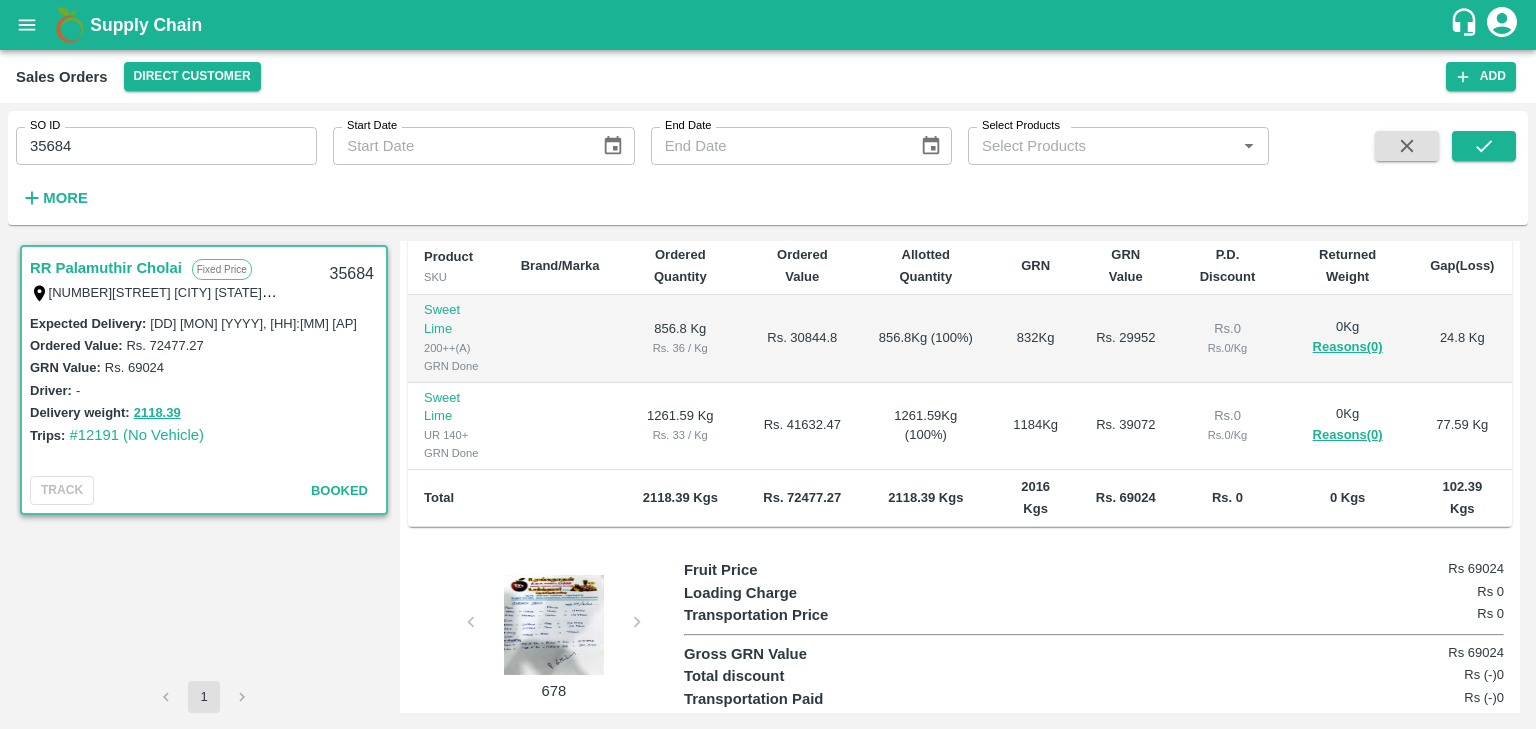 click at bounding box center (554, 625) 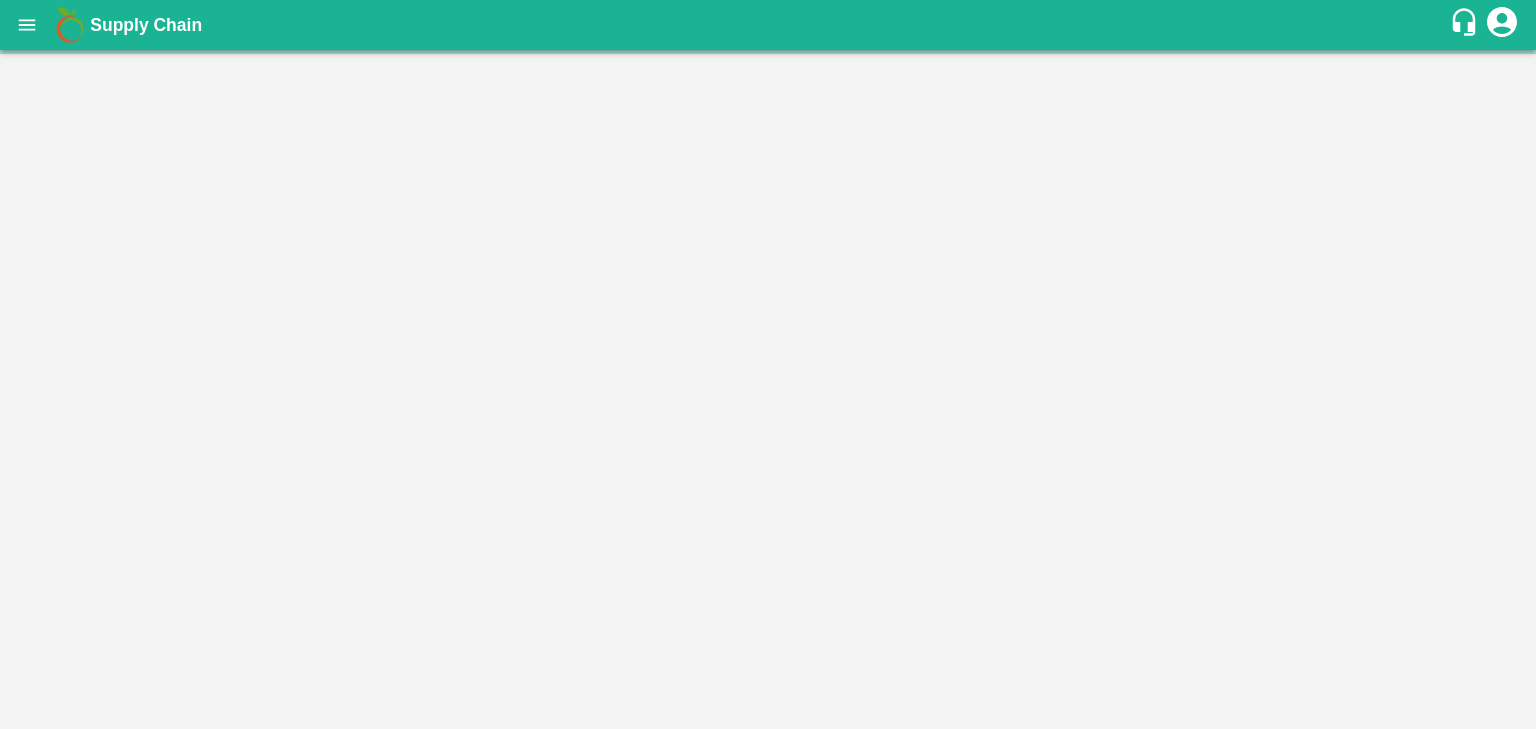 scroll, scrollTop: 0, scrollLeft: 0, axis: both 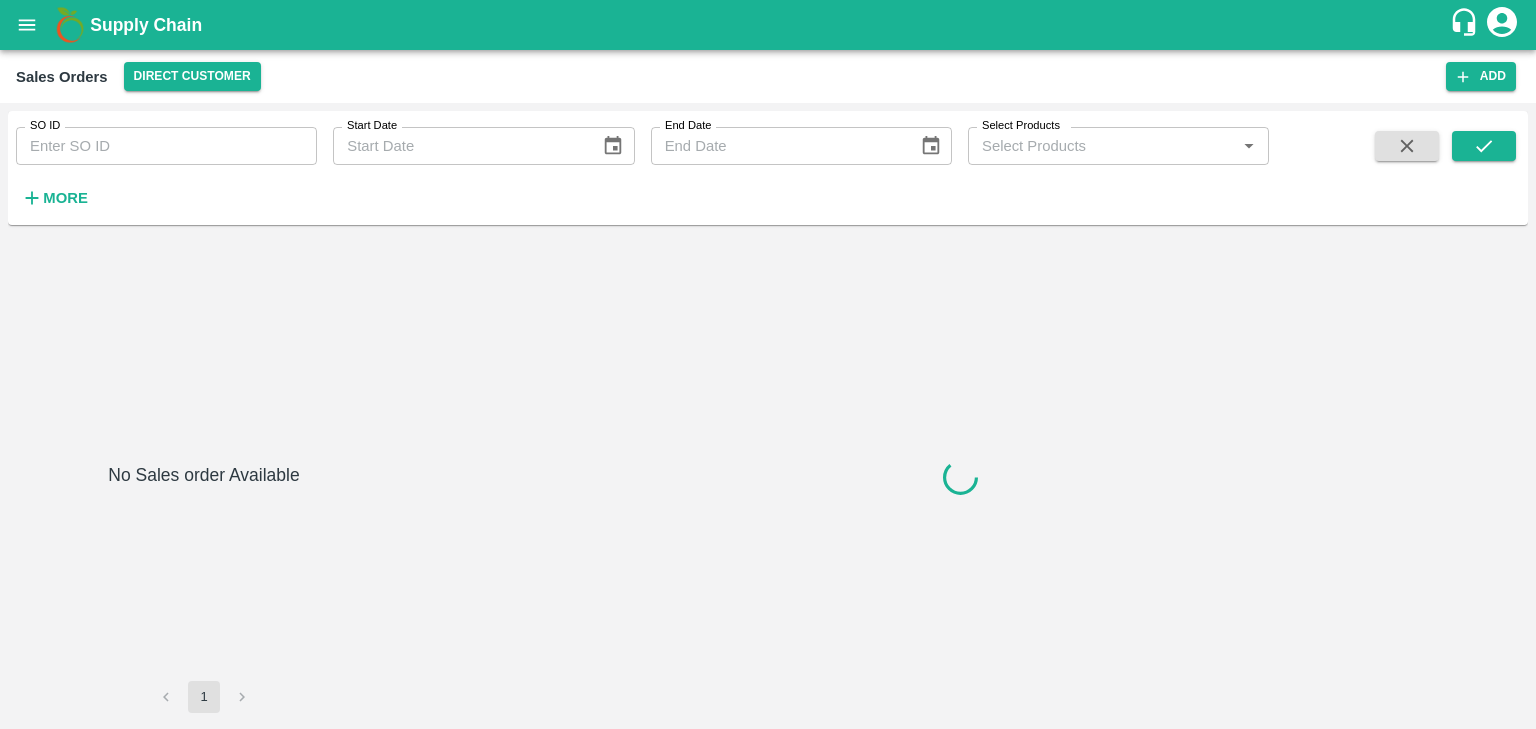 type on "47056" 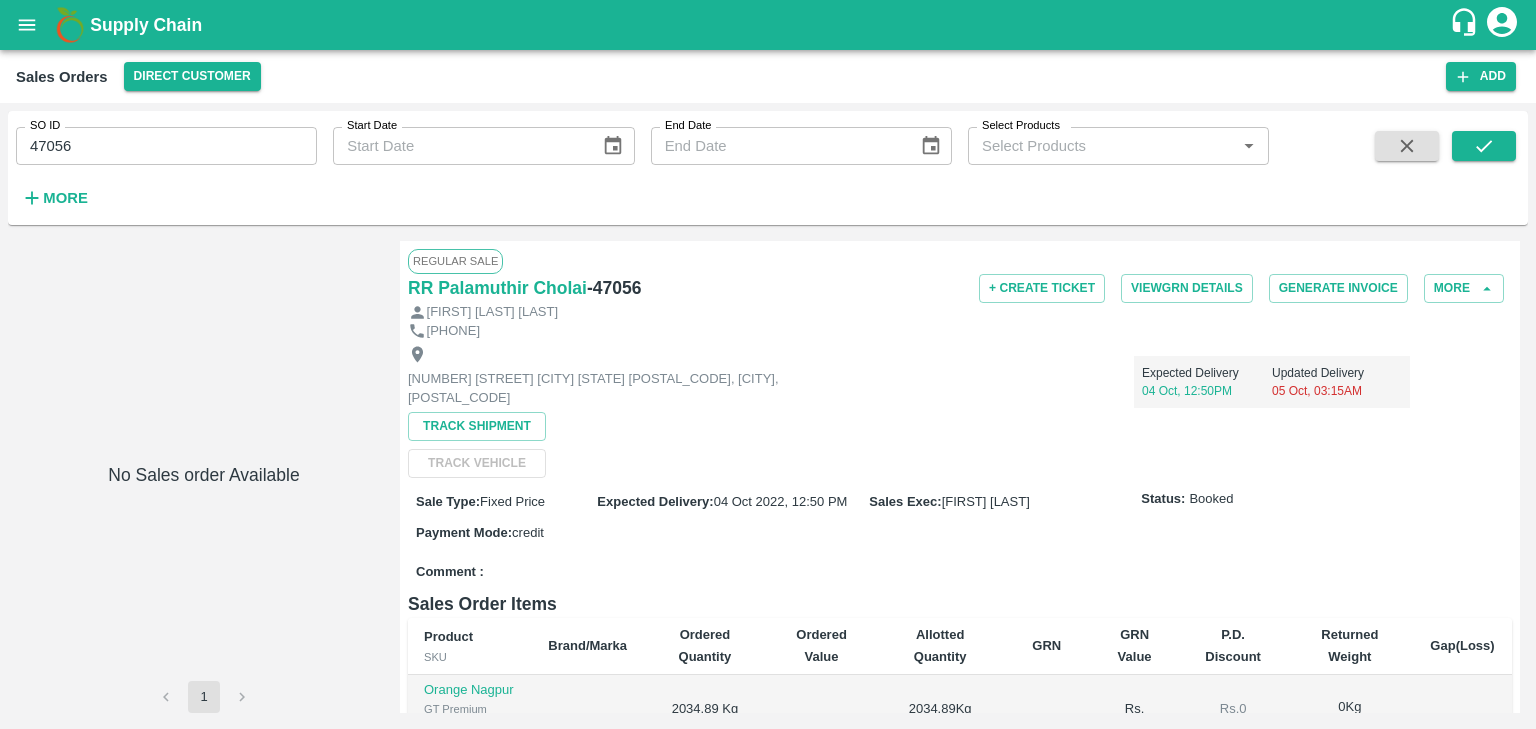 scroll, scrollTop: 329, scrollLeft: 0, axis: vertical 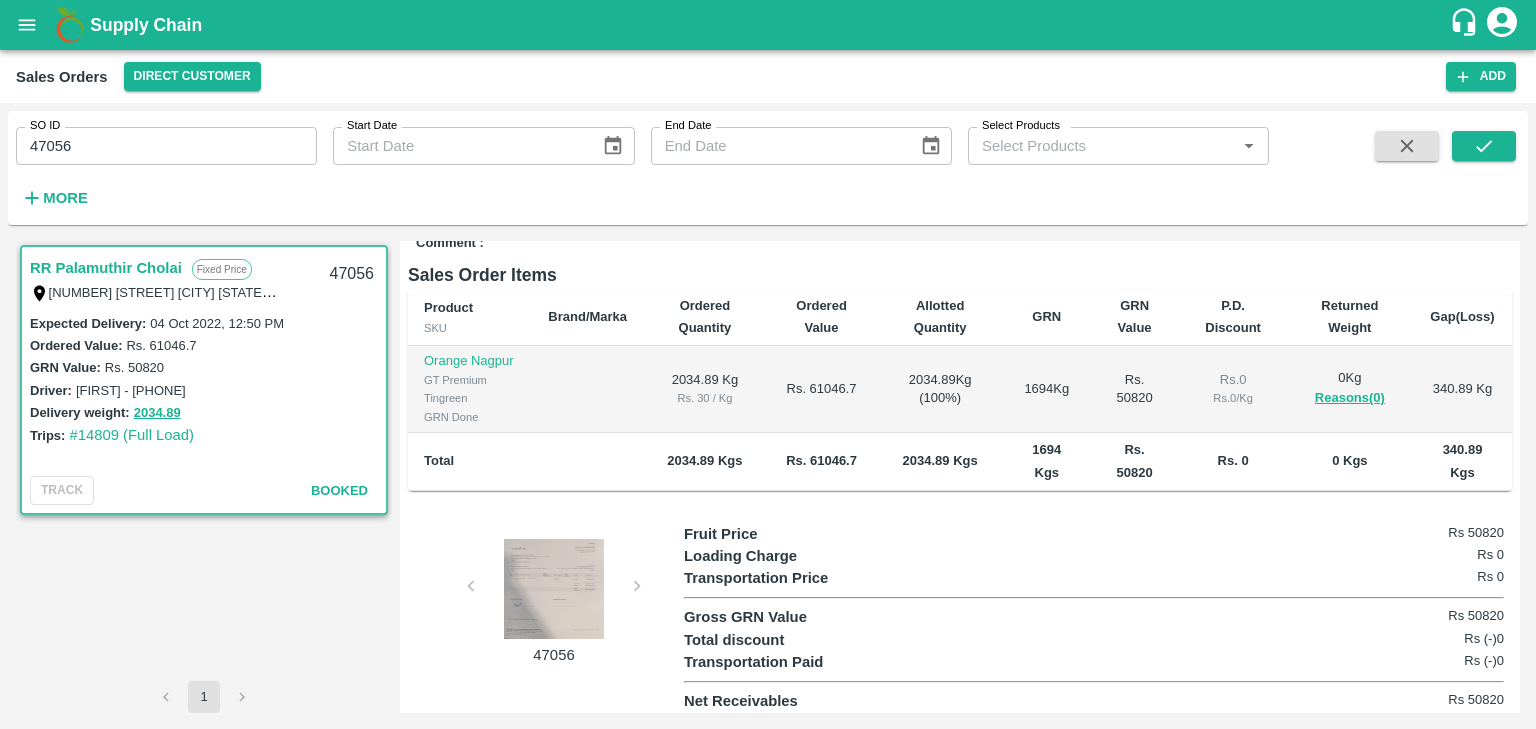 click at bounding box center (554, 589) 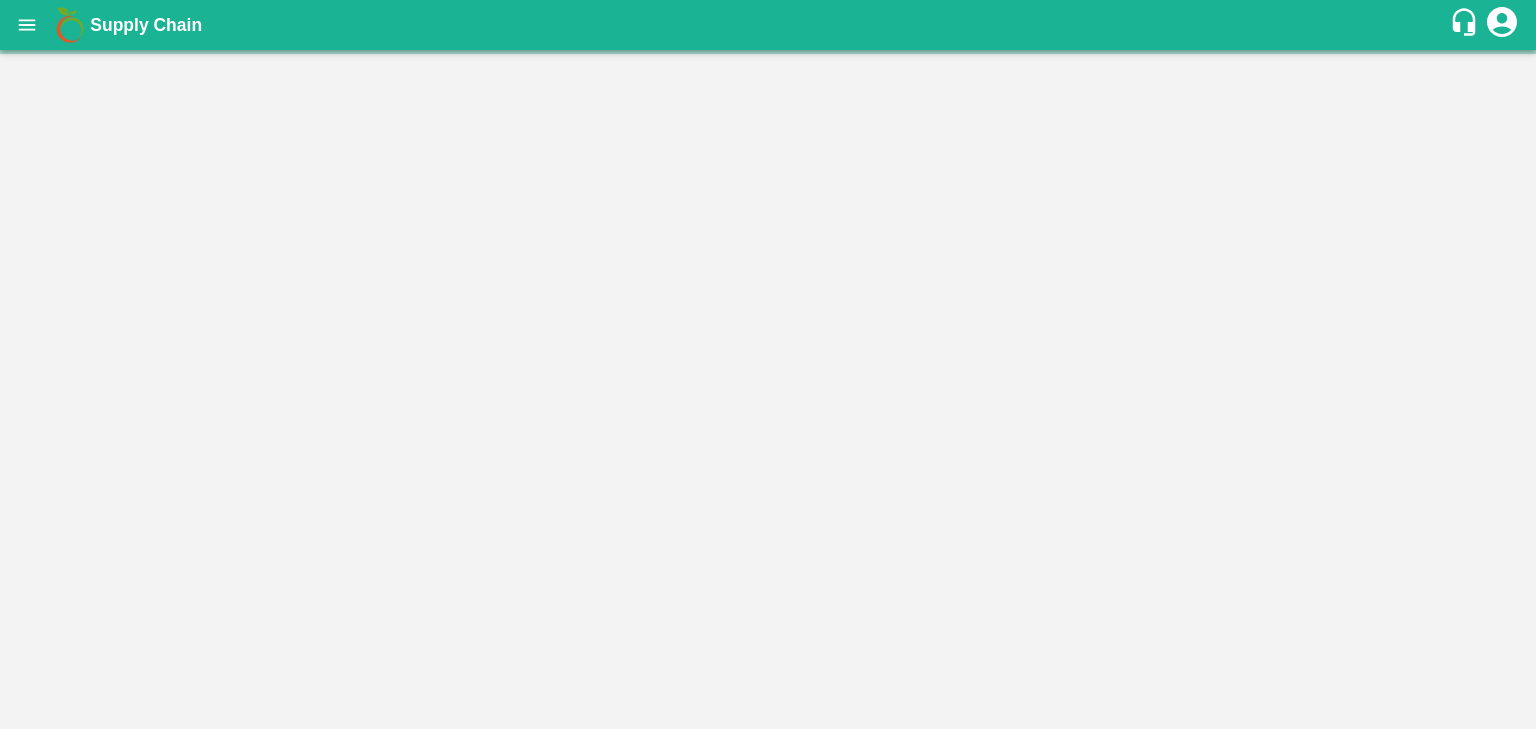 scroll, scrollTop: 0, scrollLeft: 0, axis: both 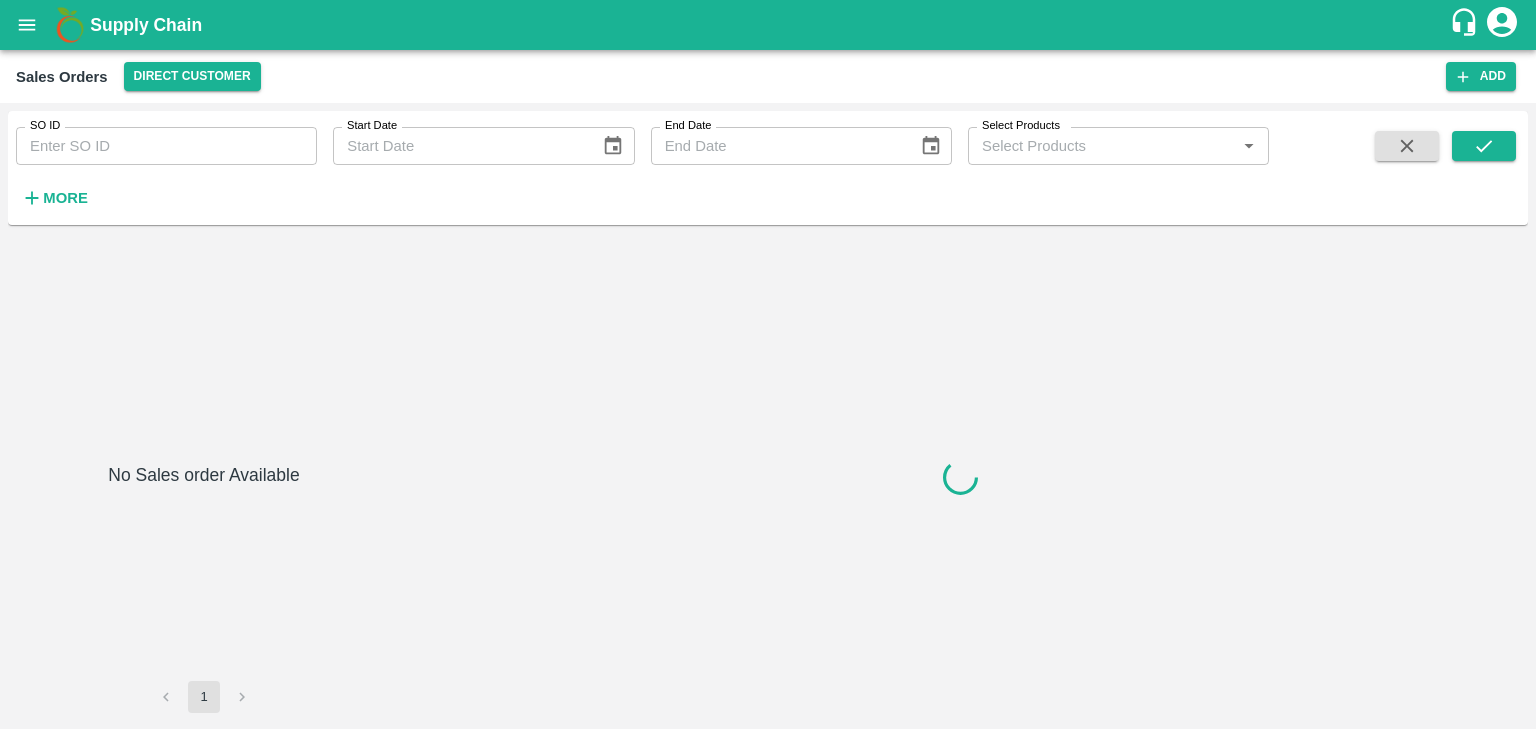 type on "58059" 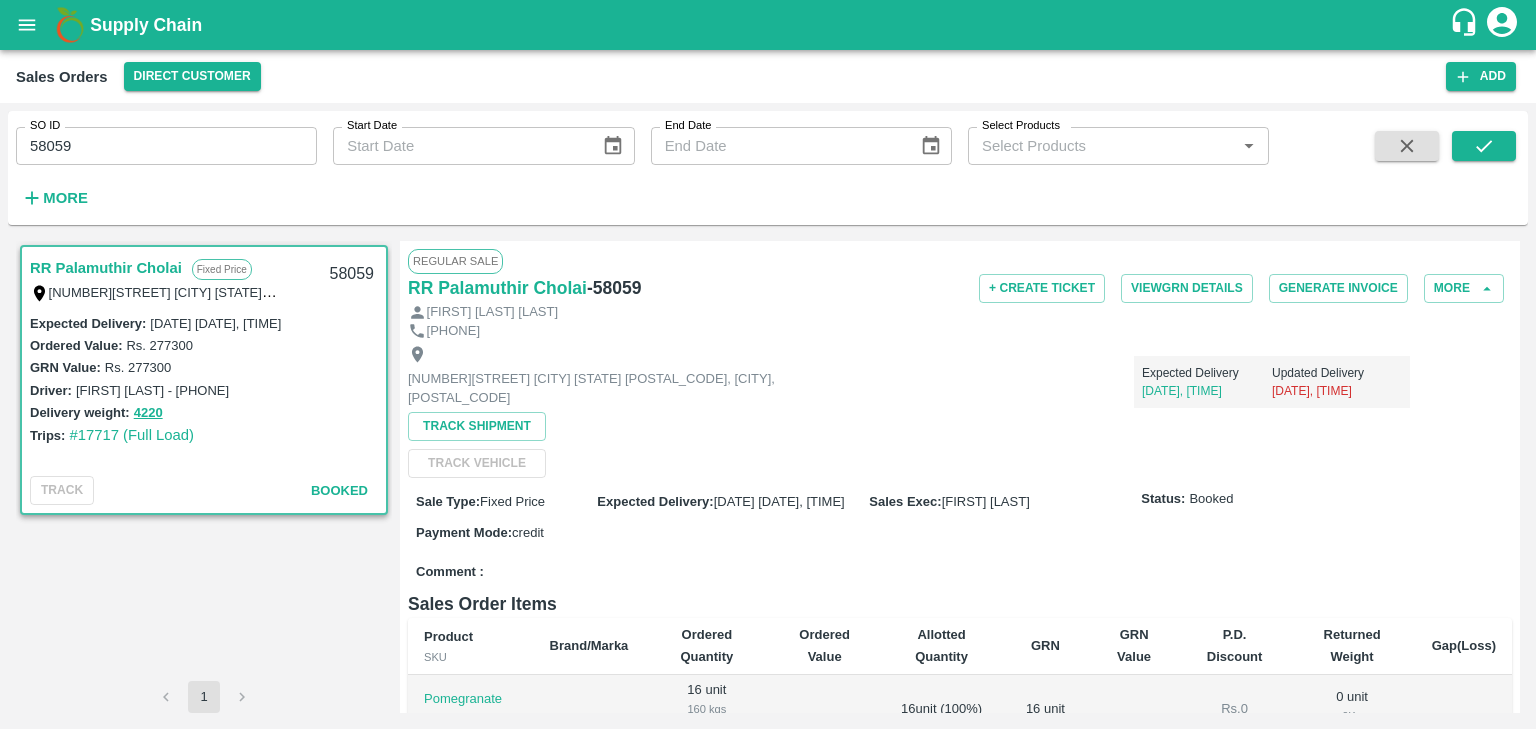 scroll, scrollTop: 528, scrollLeft: 0, axis: vertical 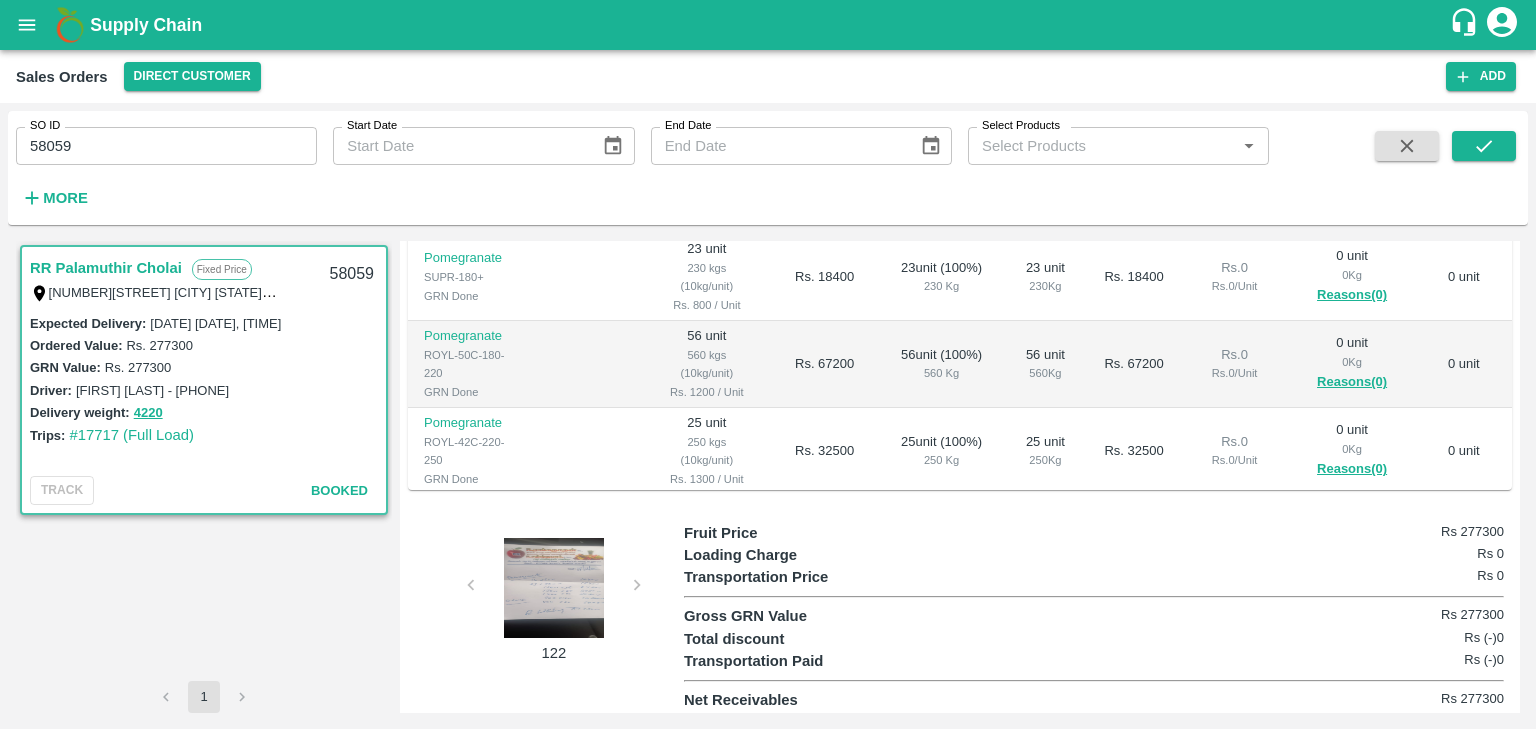 click at bounding box center (554, 588) 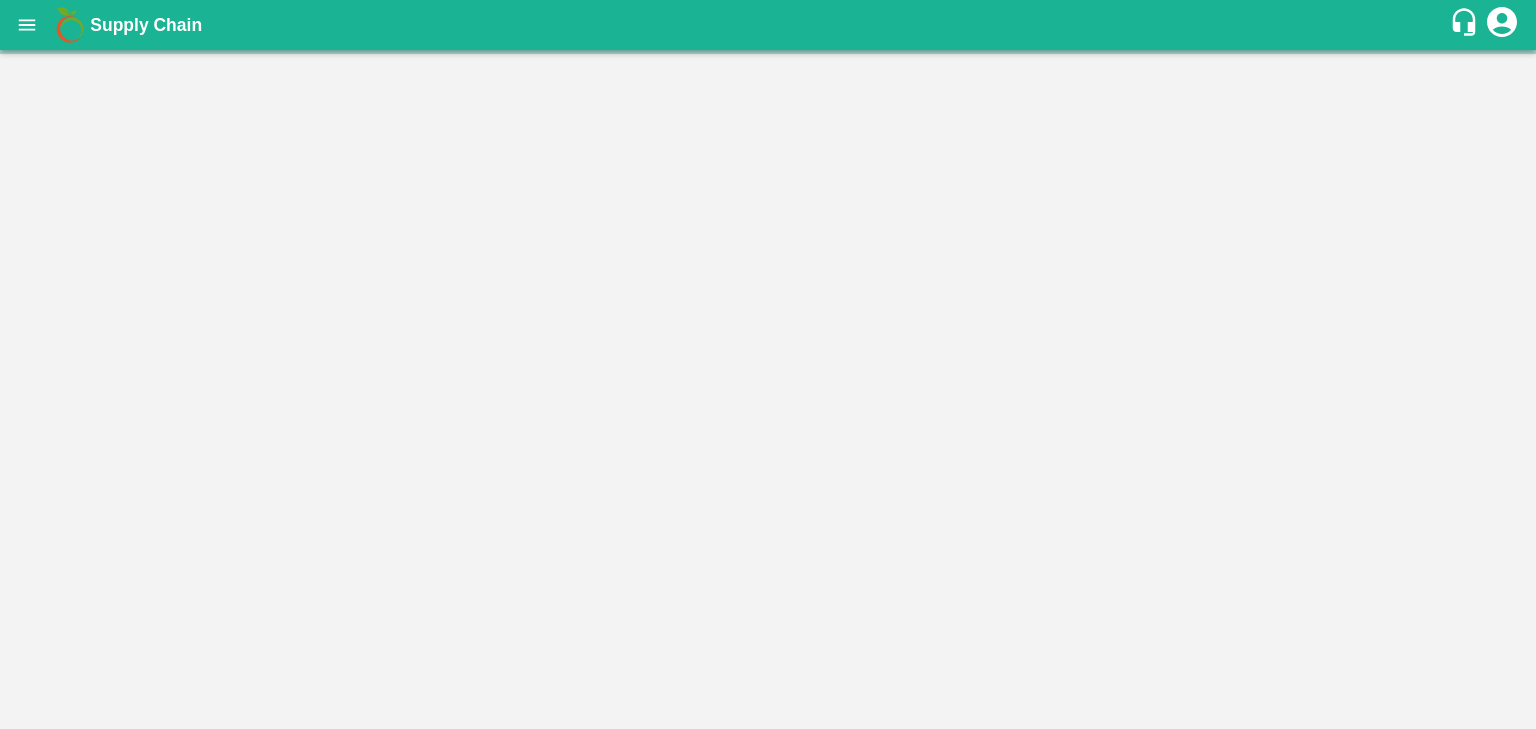 scroll, scrollTop: 0, scrollLeft: 0, axis: both 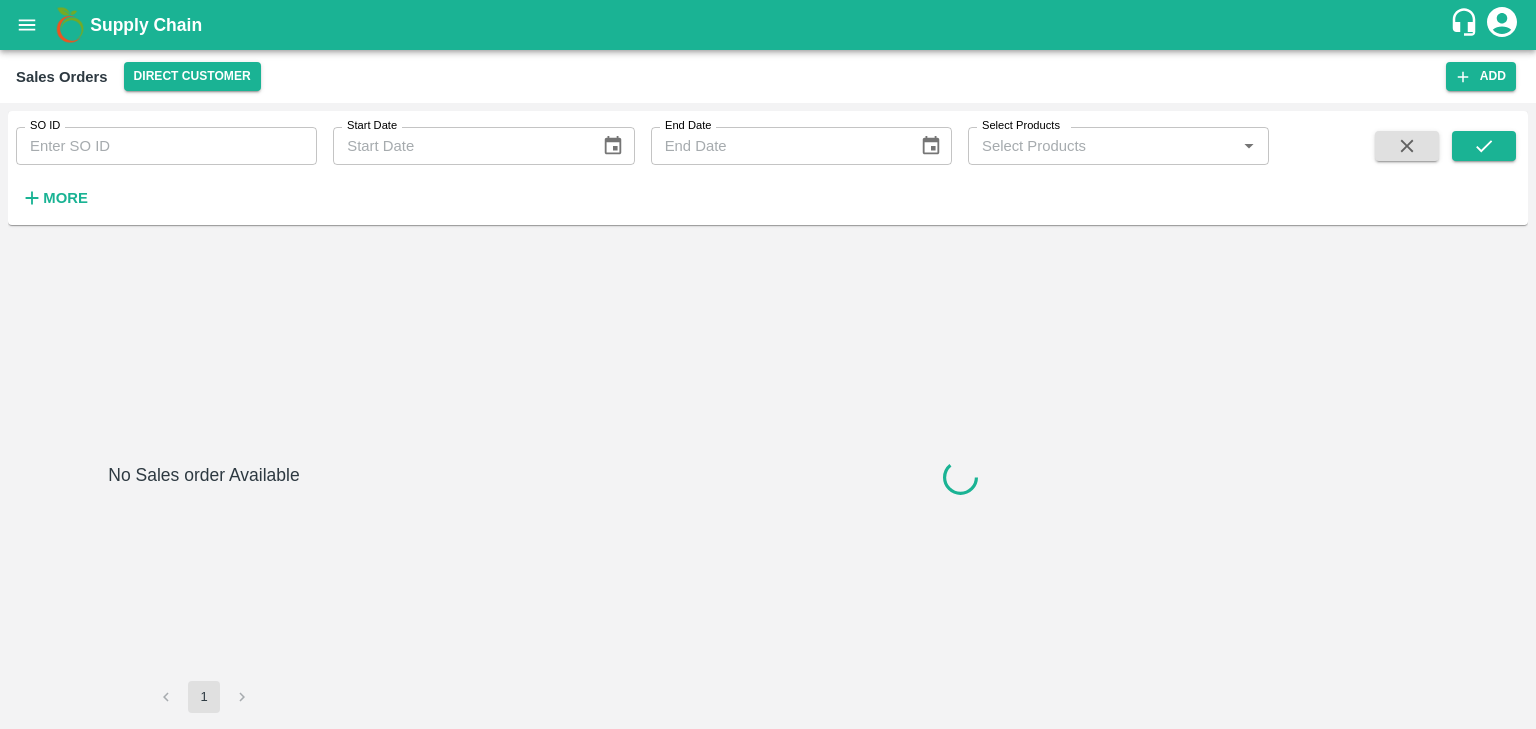 type on "[NUMBER]" 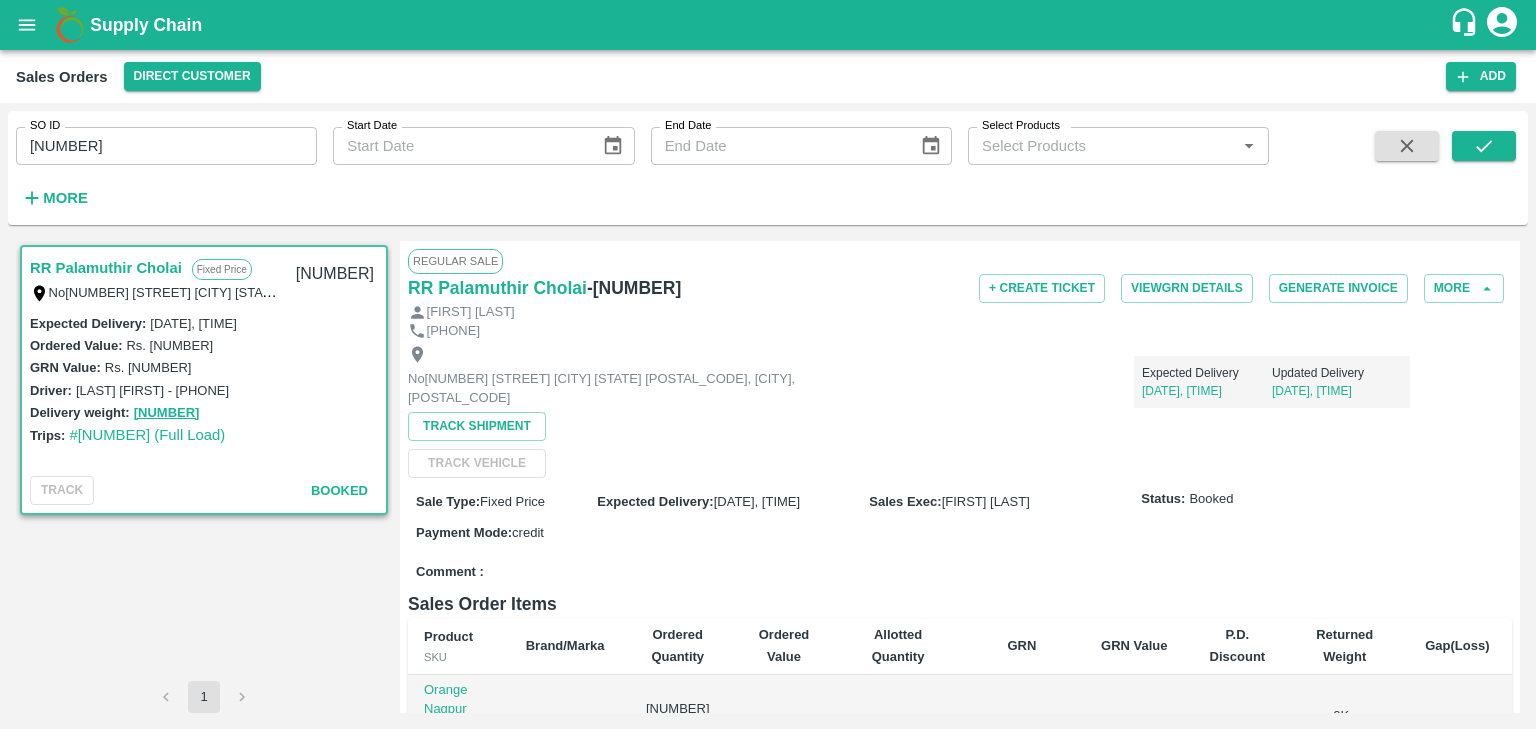 scroll, scrollTop: 453, scrollLeft: 0, axis: vertical 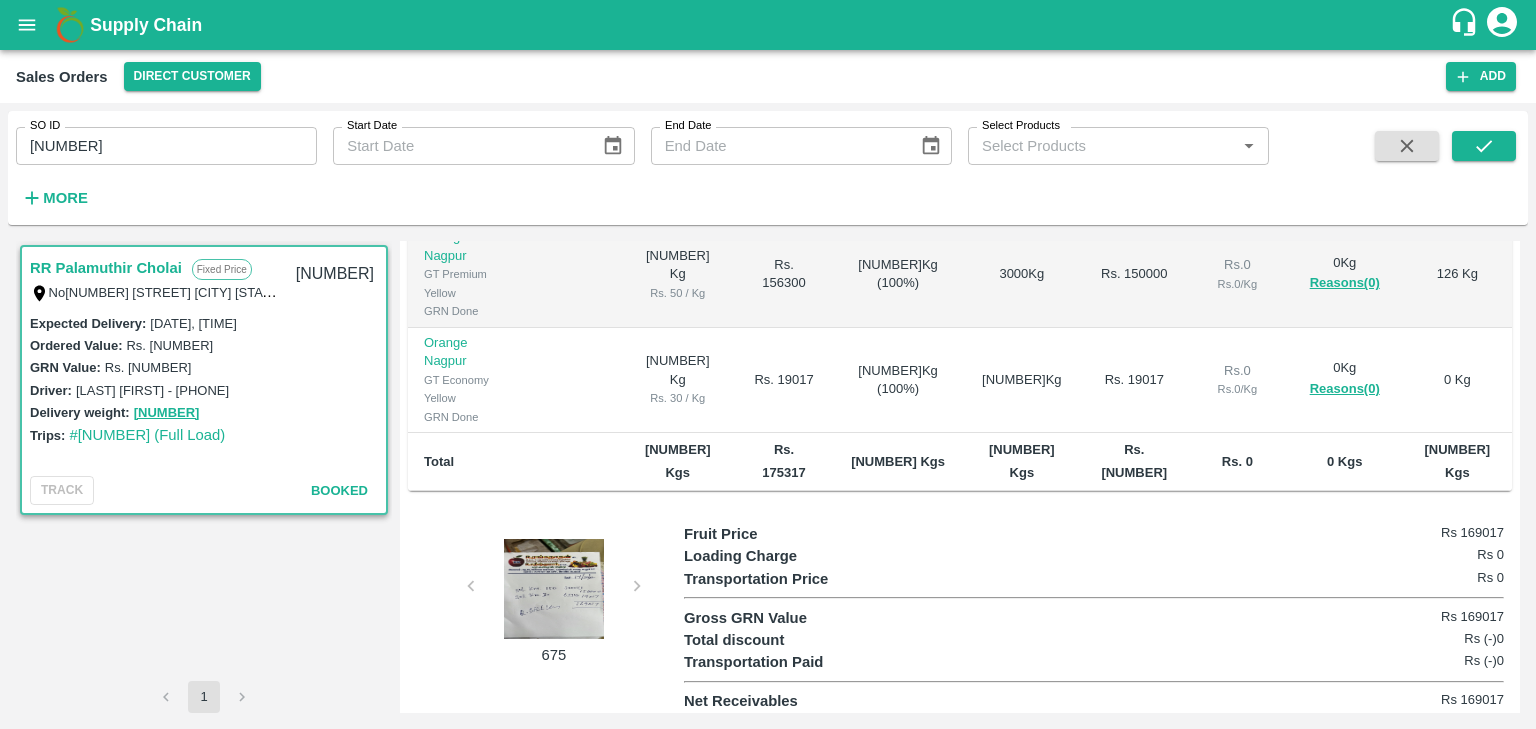 click at bounding box center (554, 589) 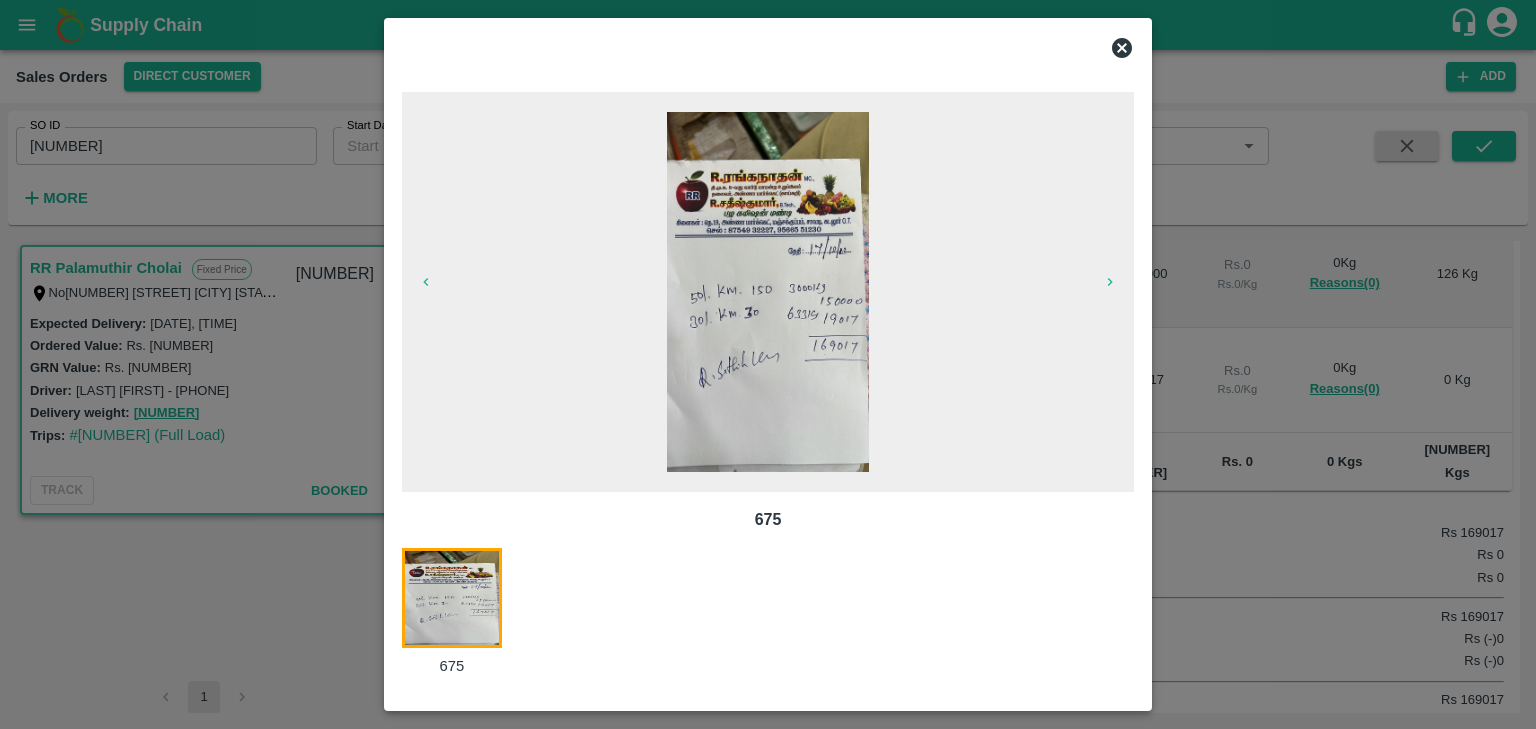 click 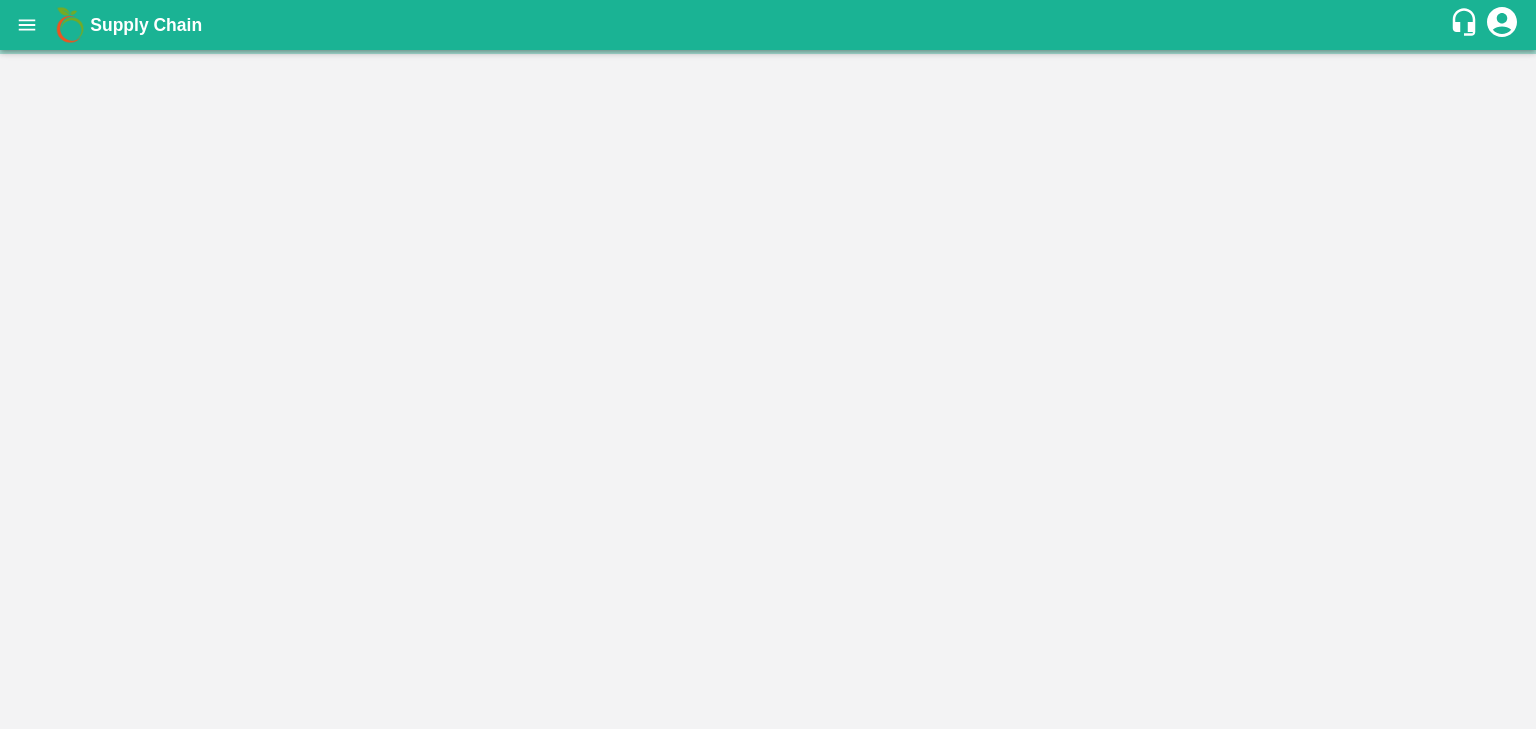 scroll, scrollTop: 0, scrollLeft: 0, axis: both 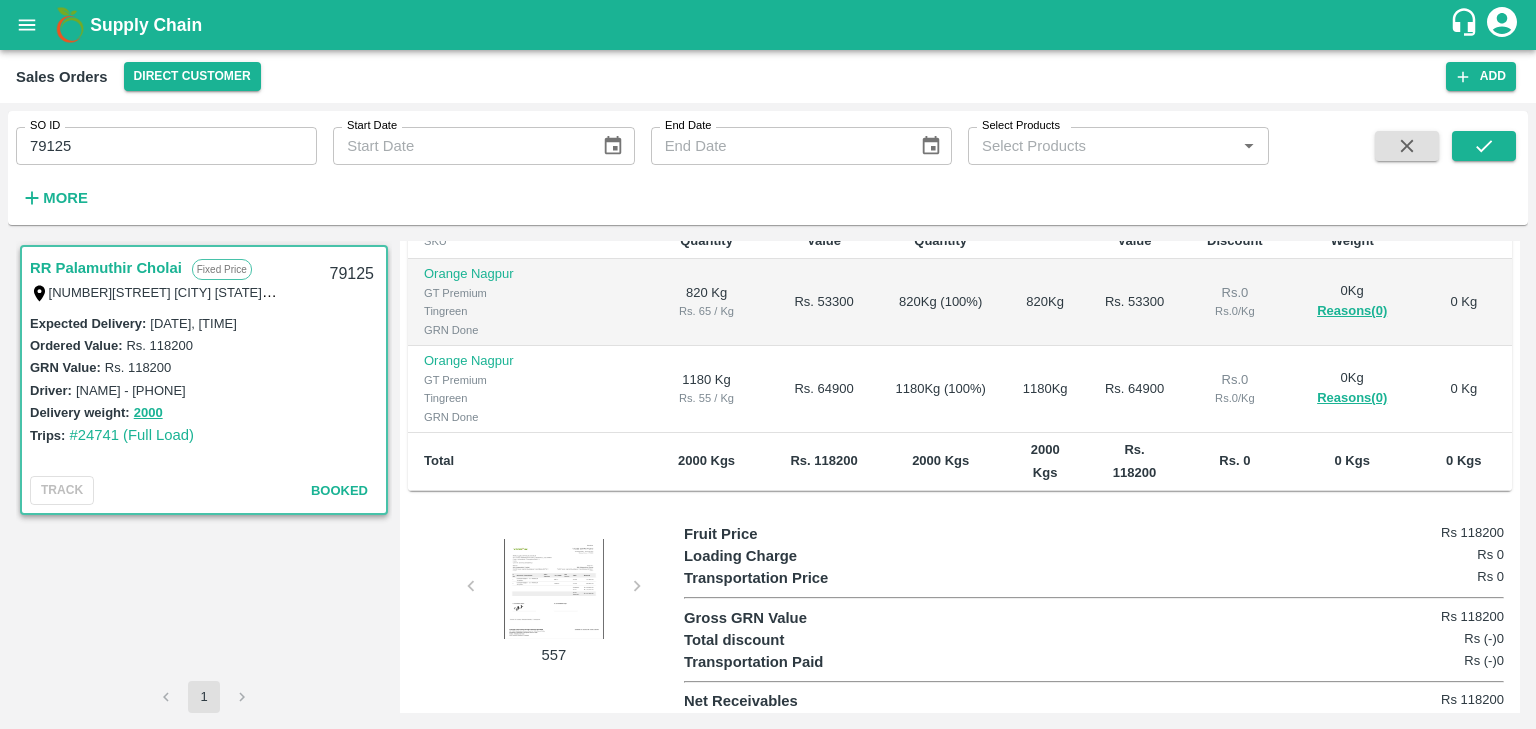 click at bounding box center (554, 589) 